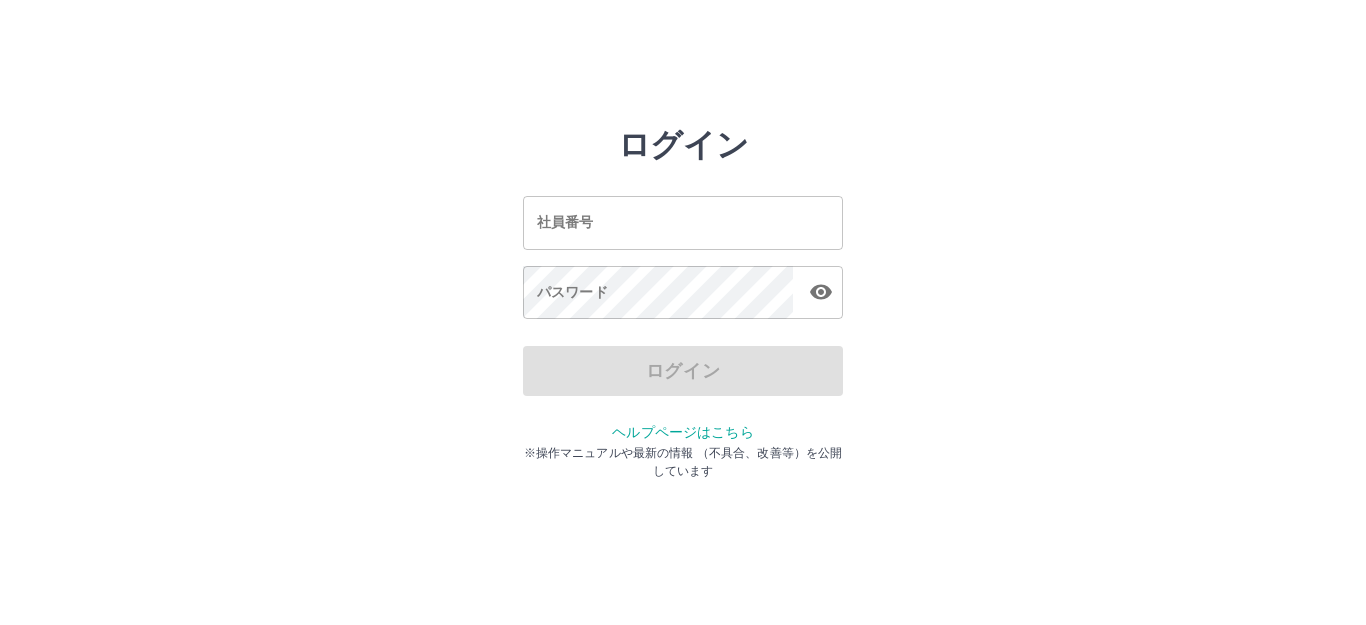 scroll, scrollTop: 0, scrollLeft: 0, axis: both 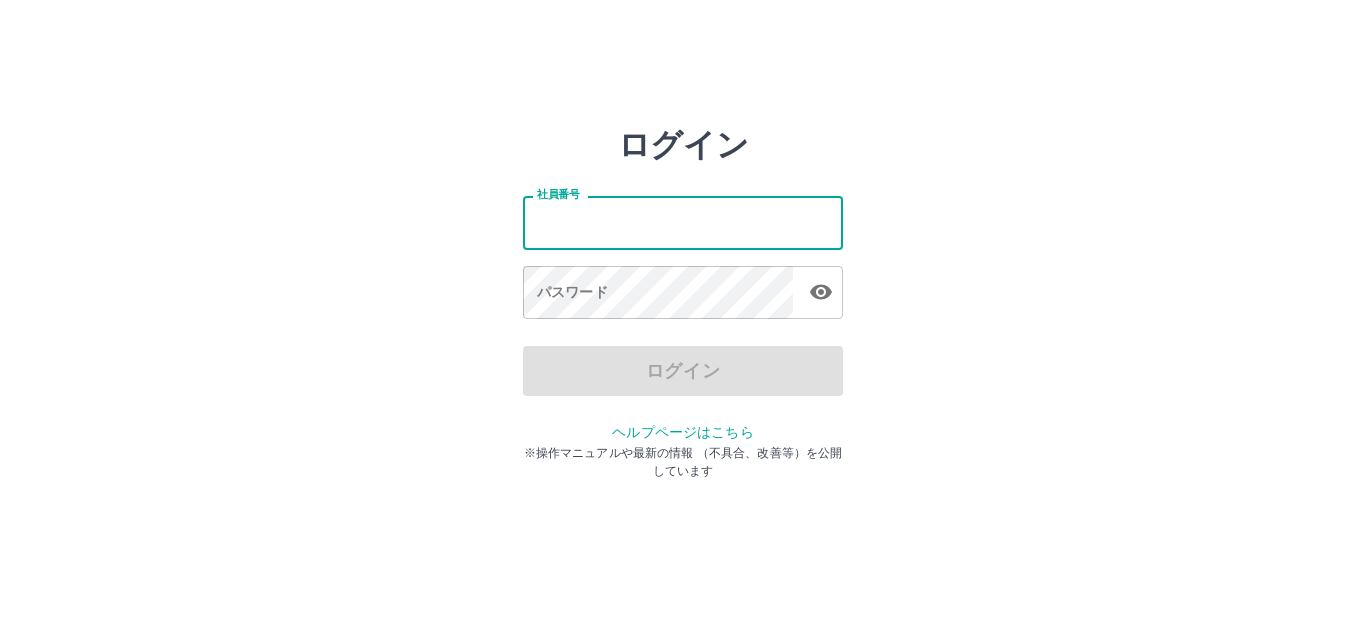 click on "社員番号" at bounding box center (683, 222) 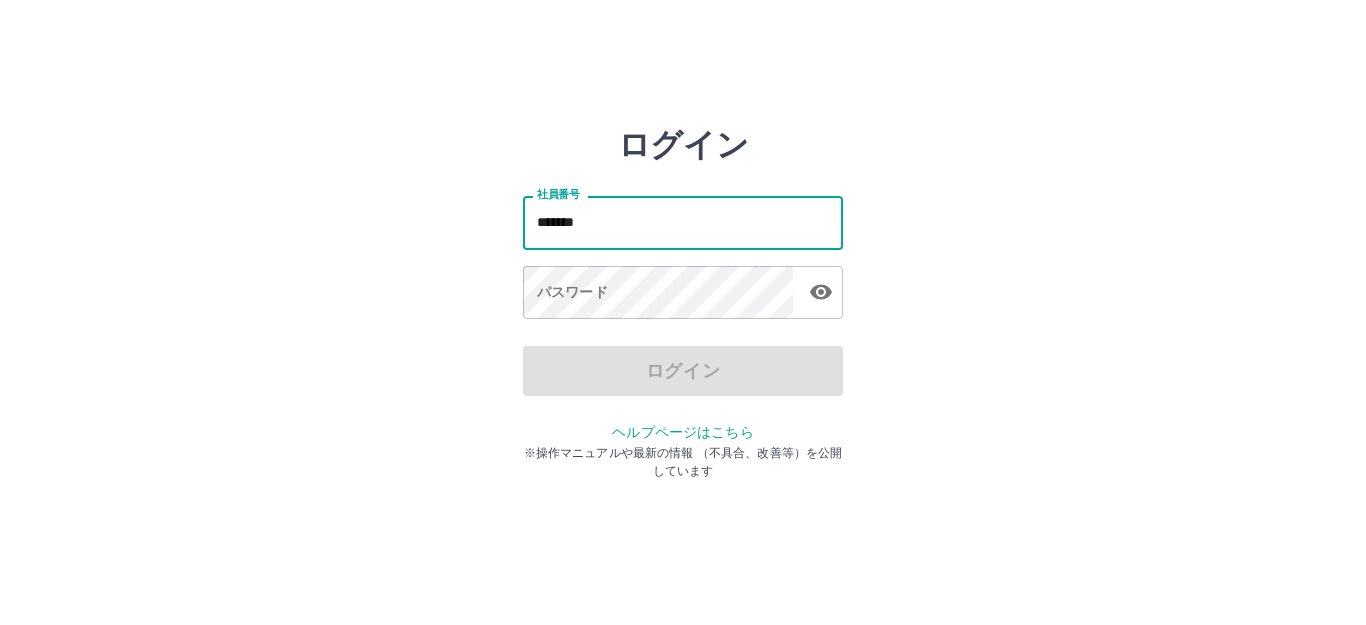 type on "*******" 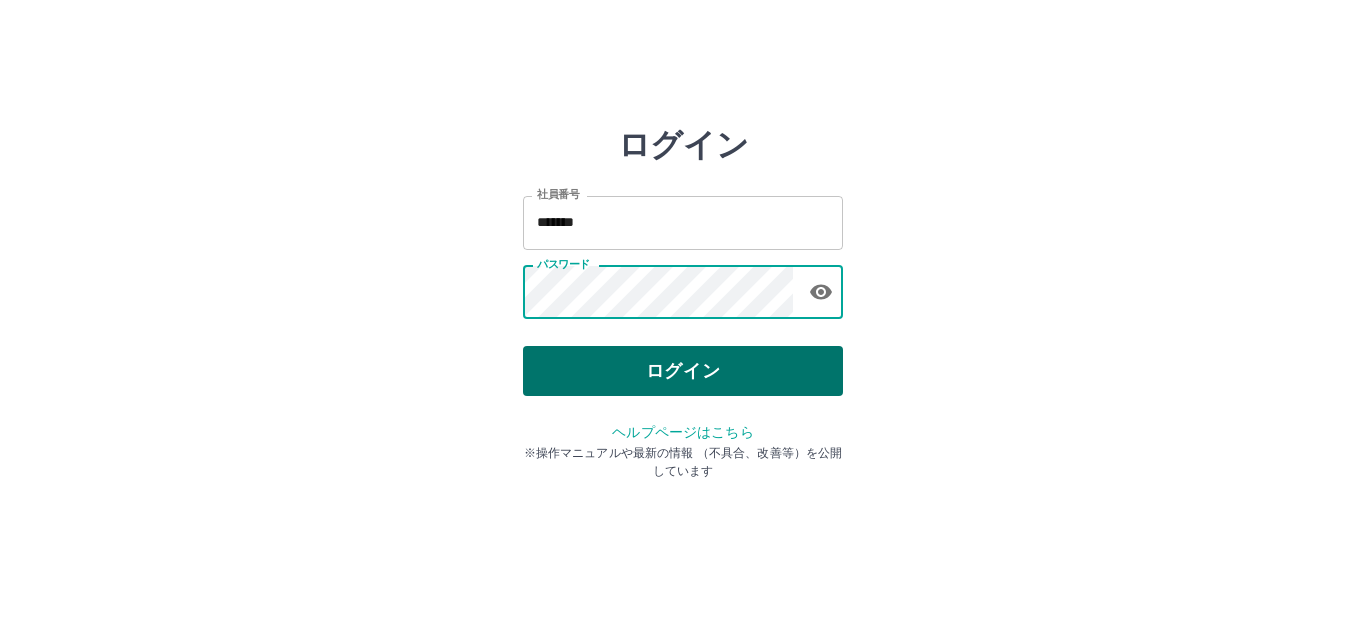click on "ログイン" at bounding box center [683, 371] 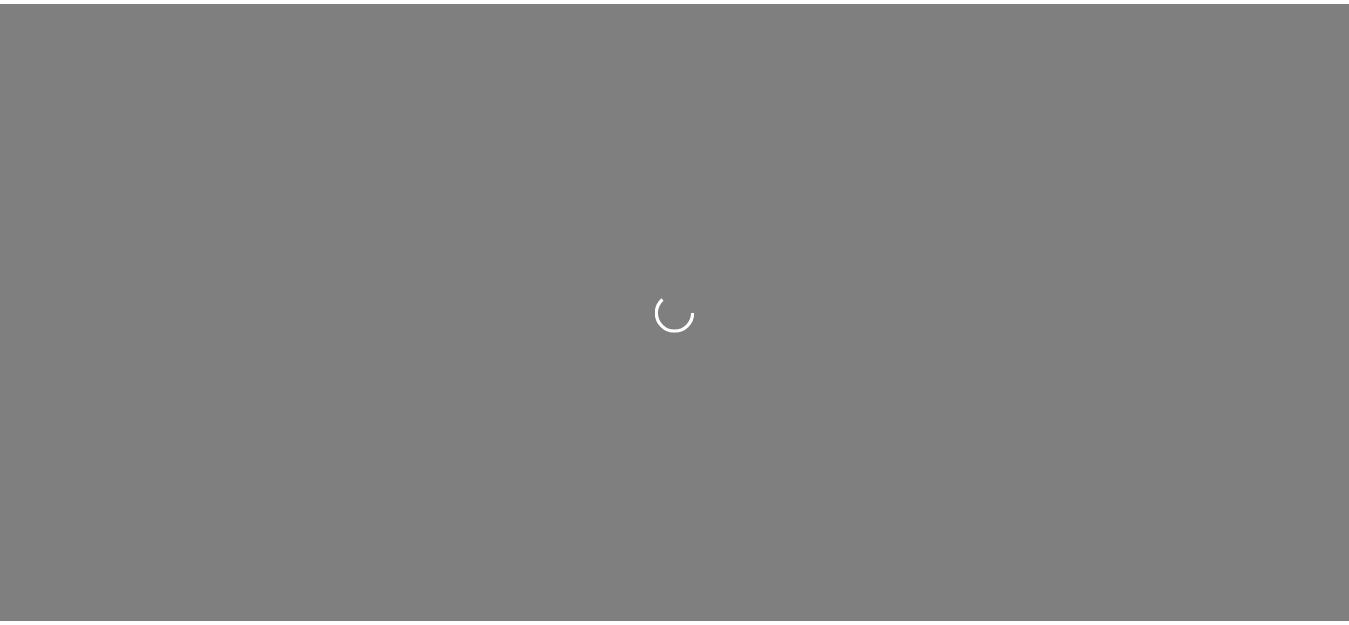 scroll, scrollTop: 0, scrollLeft: 0, axis: both 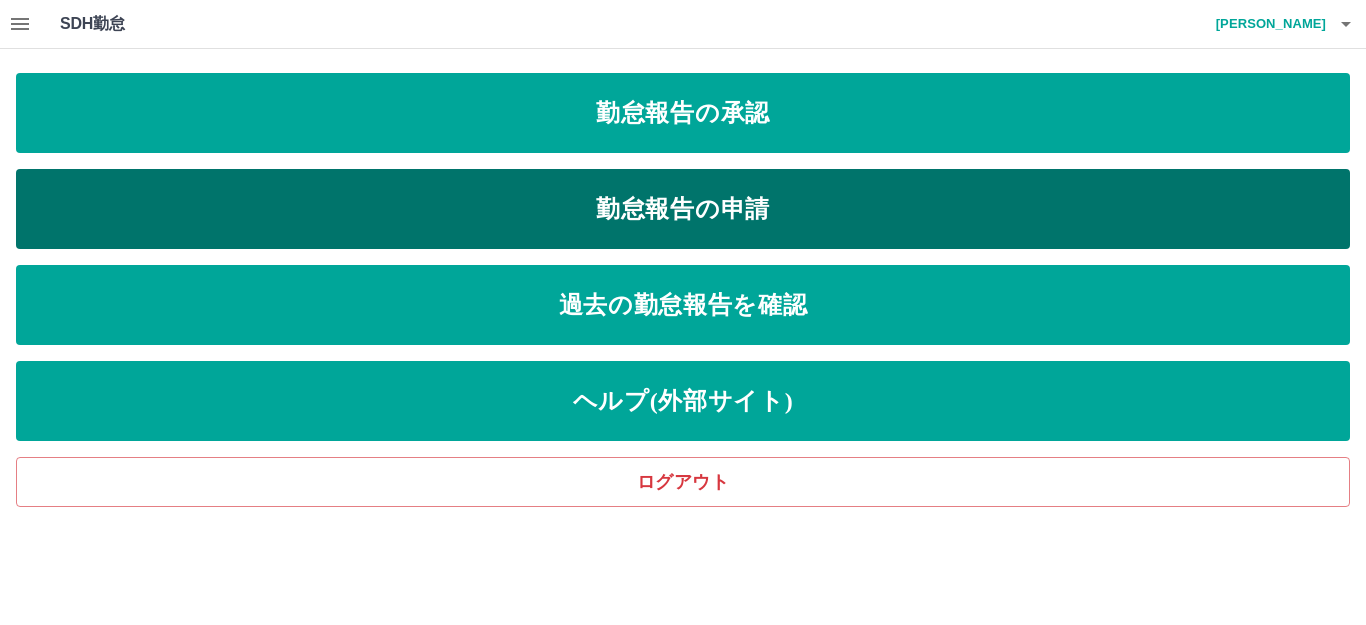 click on "勤怠報告の申請" at bounding box center [683, 209] 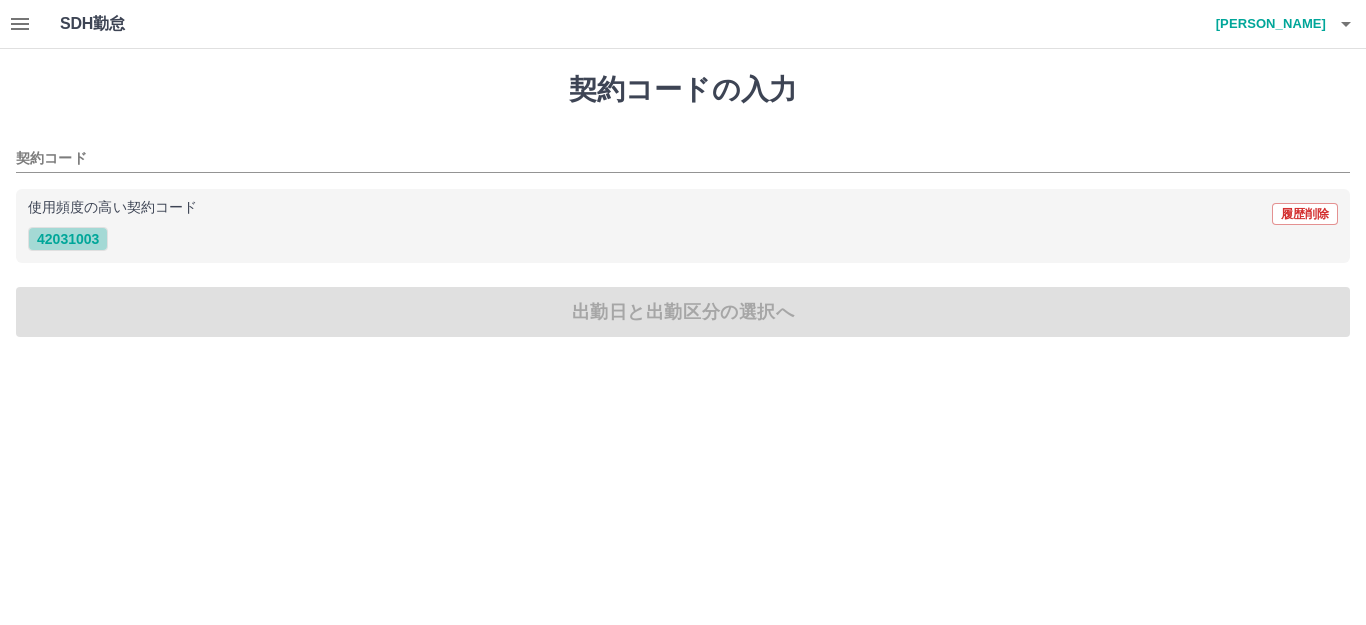click on "42031003" at bounding box center (68, 239) 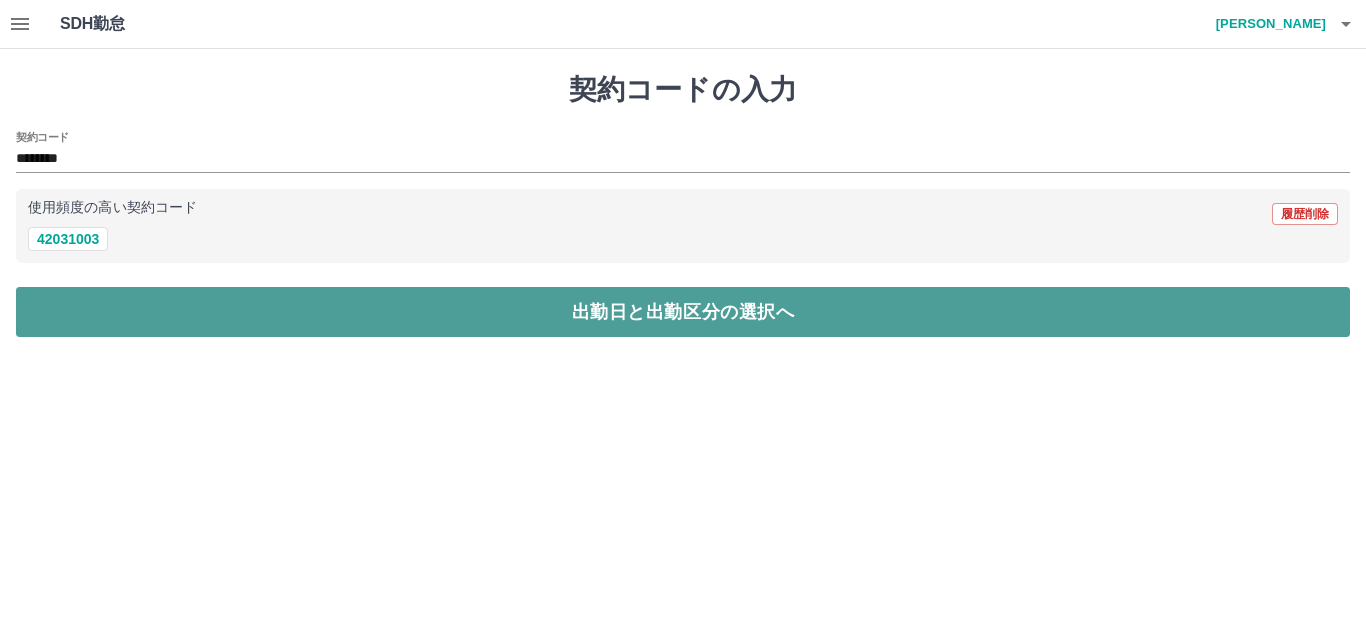 click on "出勤日と出勤区分の選択へ" at bounding box center [683, 312] 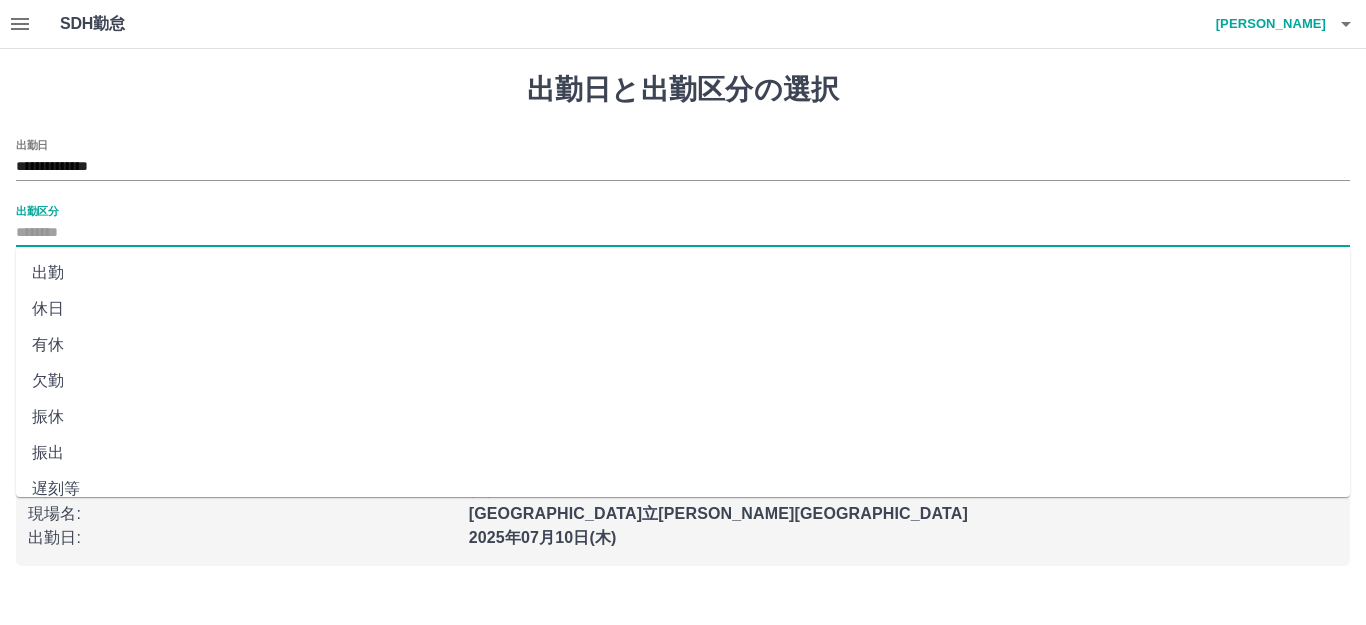 click on "出勤区分" at bounding box center [683, 233] 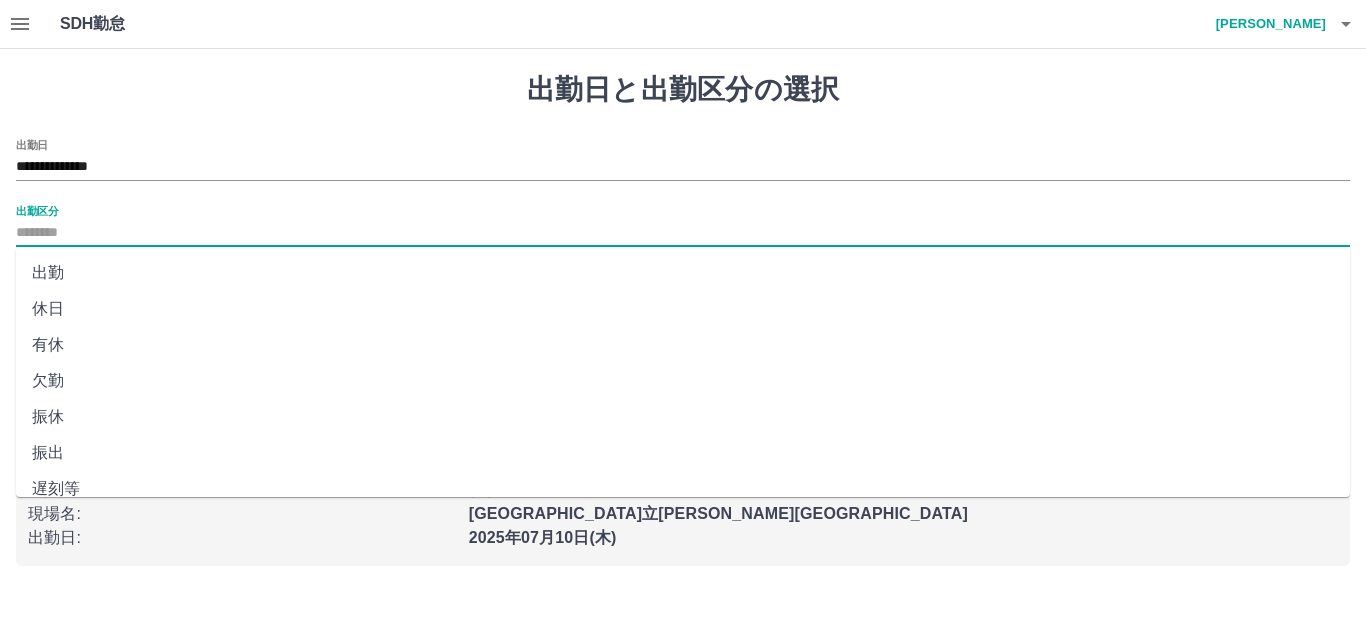 click on "出勤" at bounding box center (683, 273) 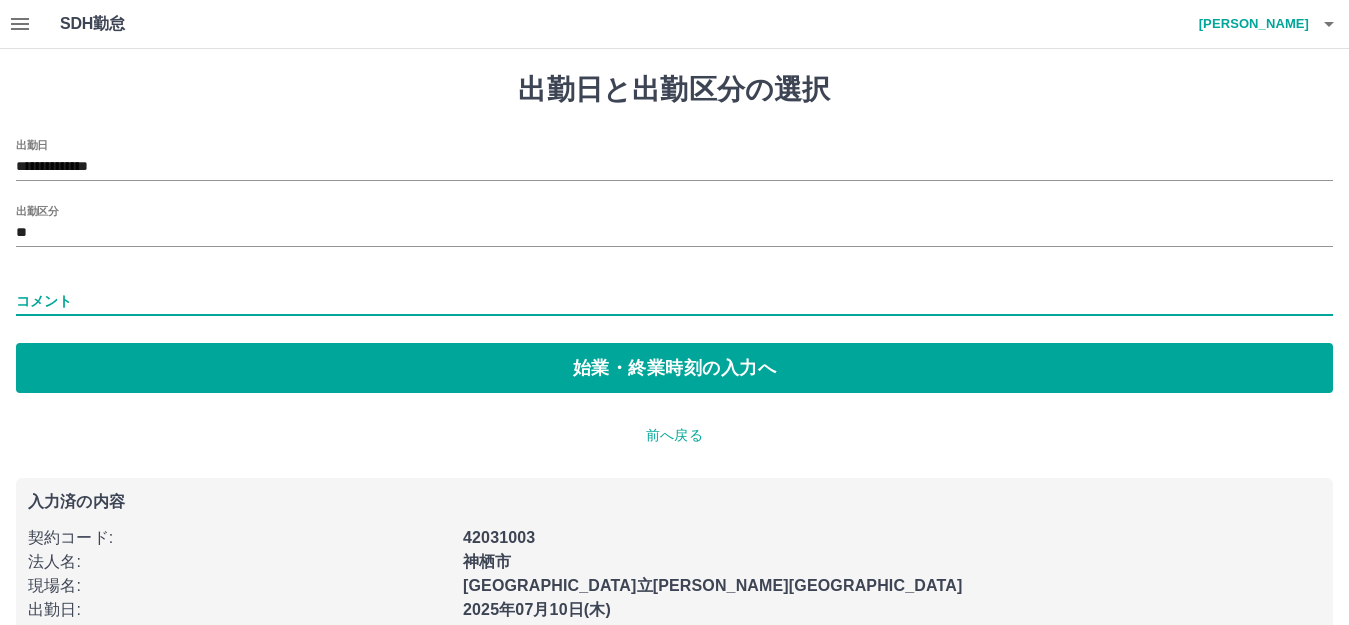 click on "コメント" at bounding box center [674, 301] 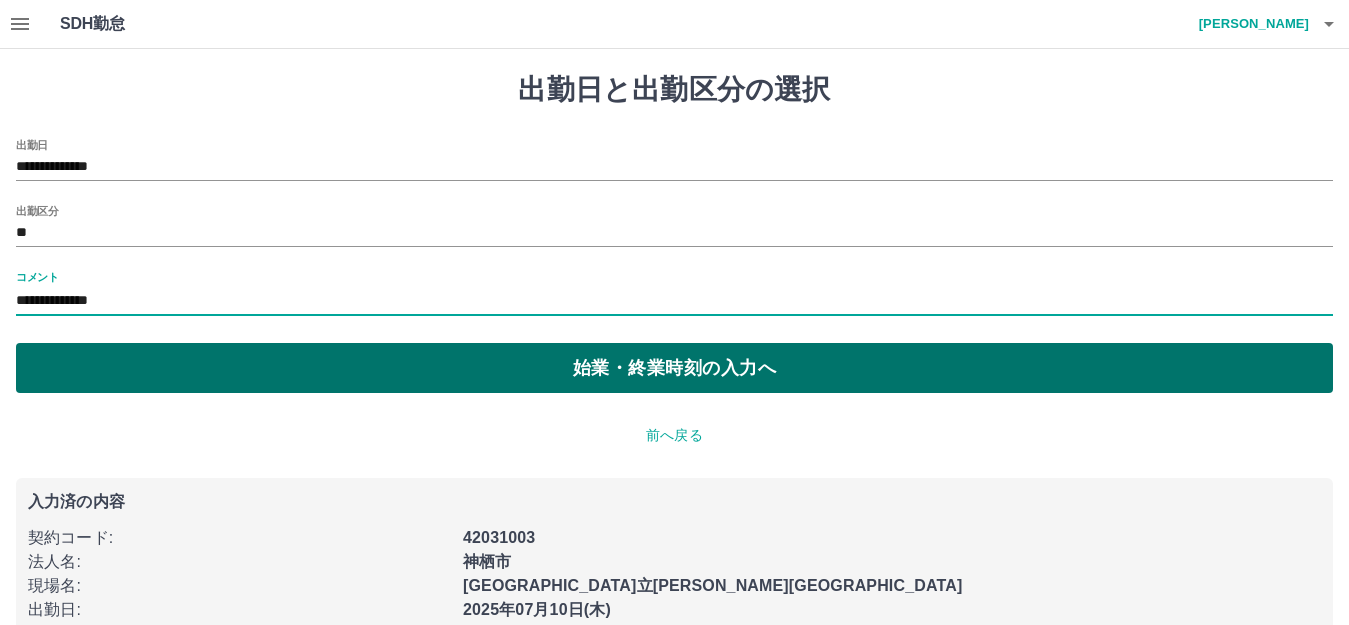 type on "**********" 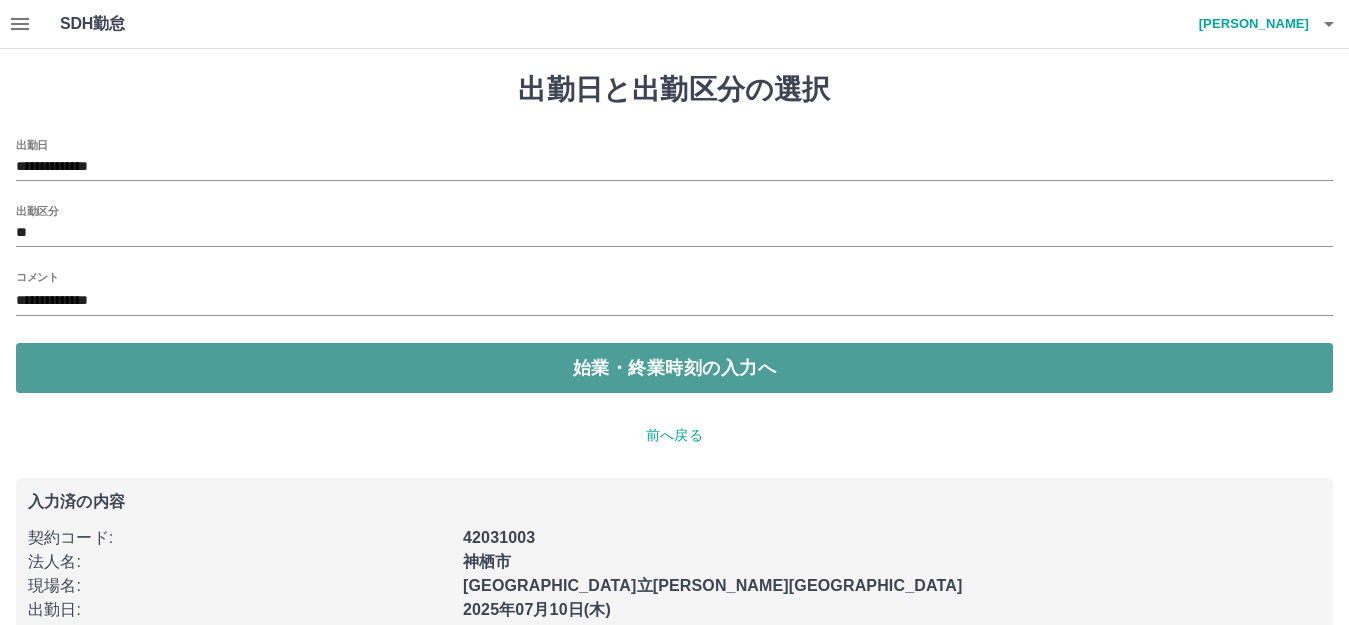 click on "始業・終業時刻の入力へ" at bounding box center [674, 368] 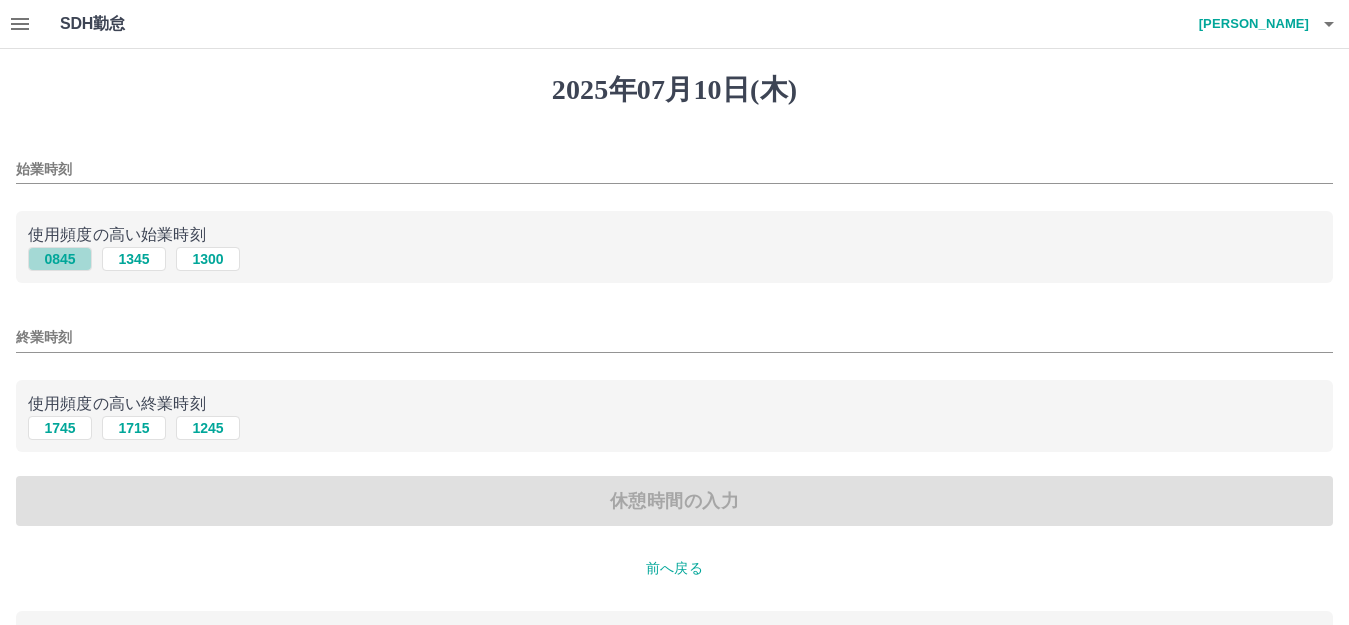 click on "0845" at bounding box center [60, 259] 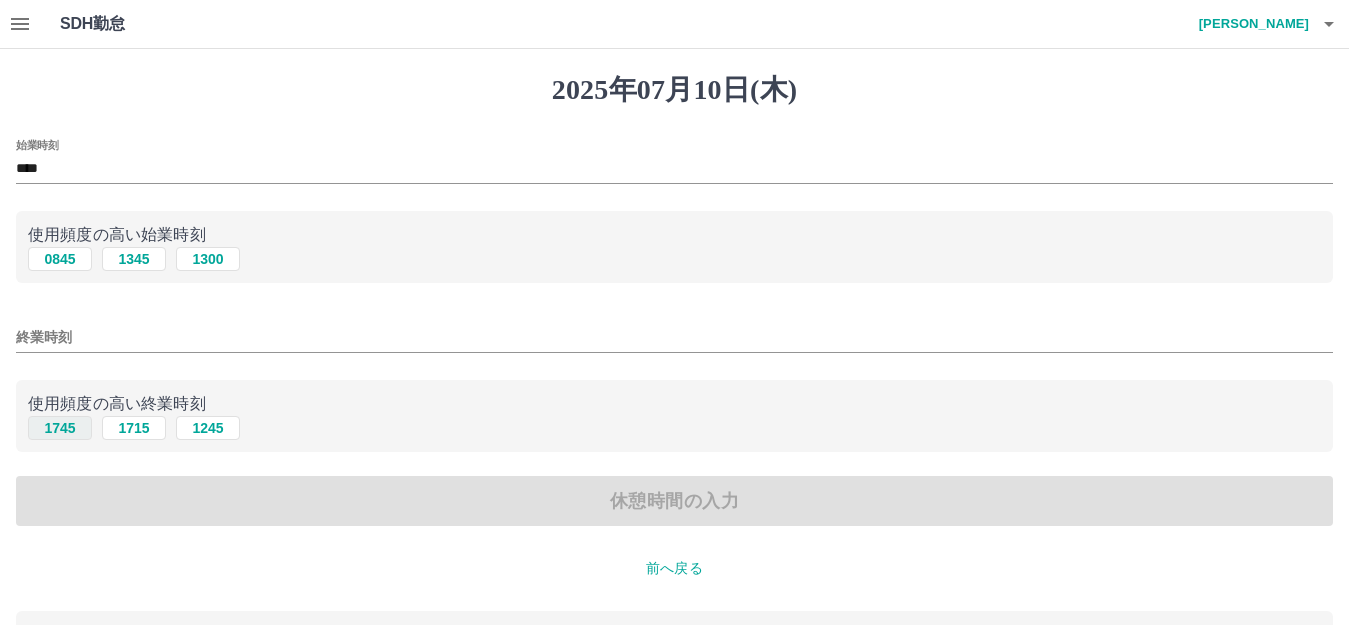 click on "1745" at bounding box center [60, 428] 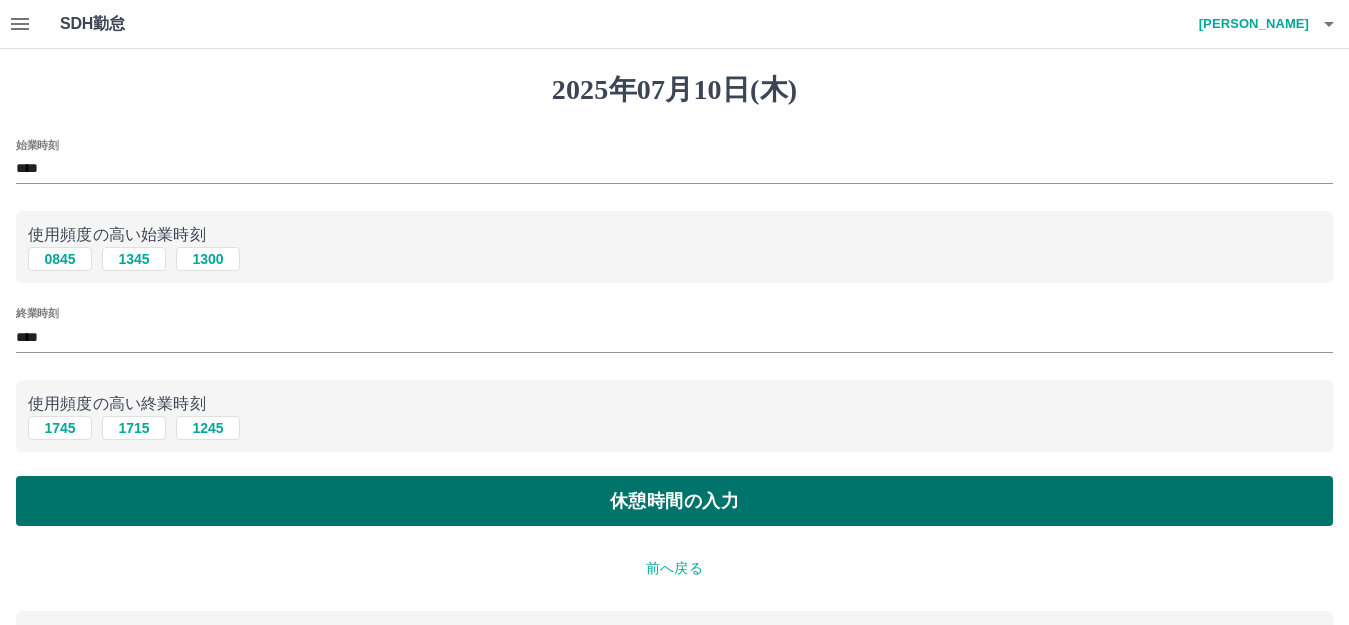 click on "休憩時間の入力" at bounding box center [674, 501] 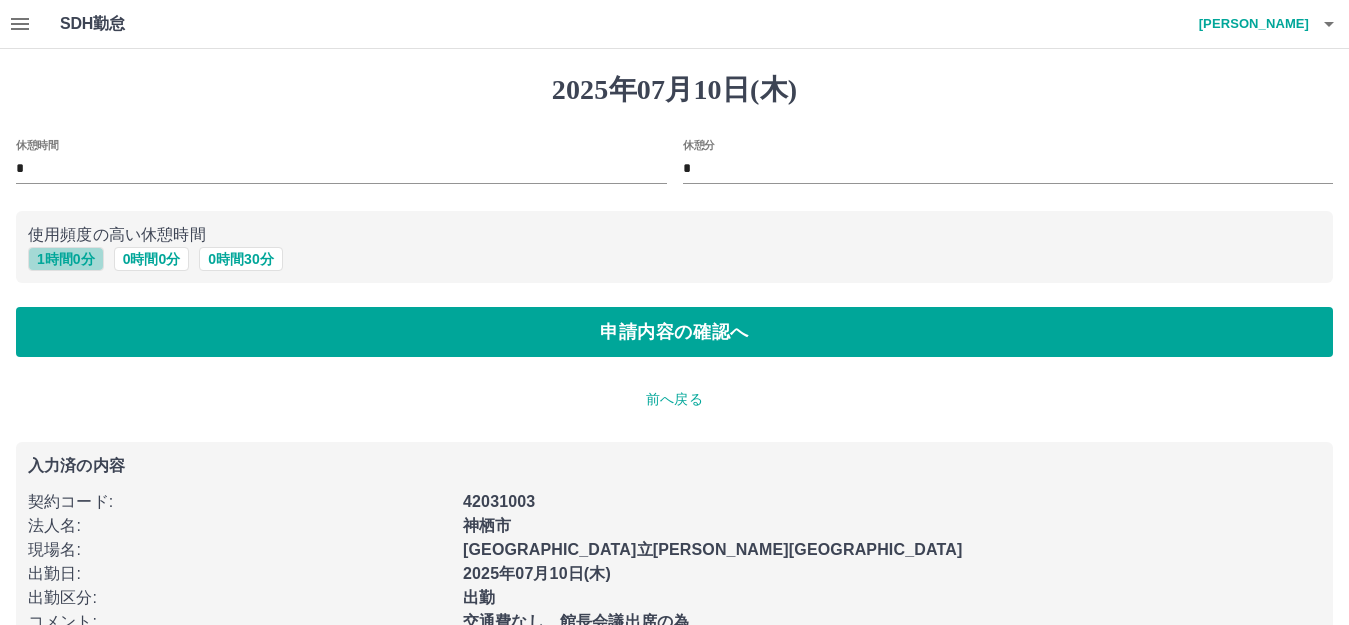 click on "1 時間 0 分" at bounding box center [66, 259] 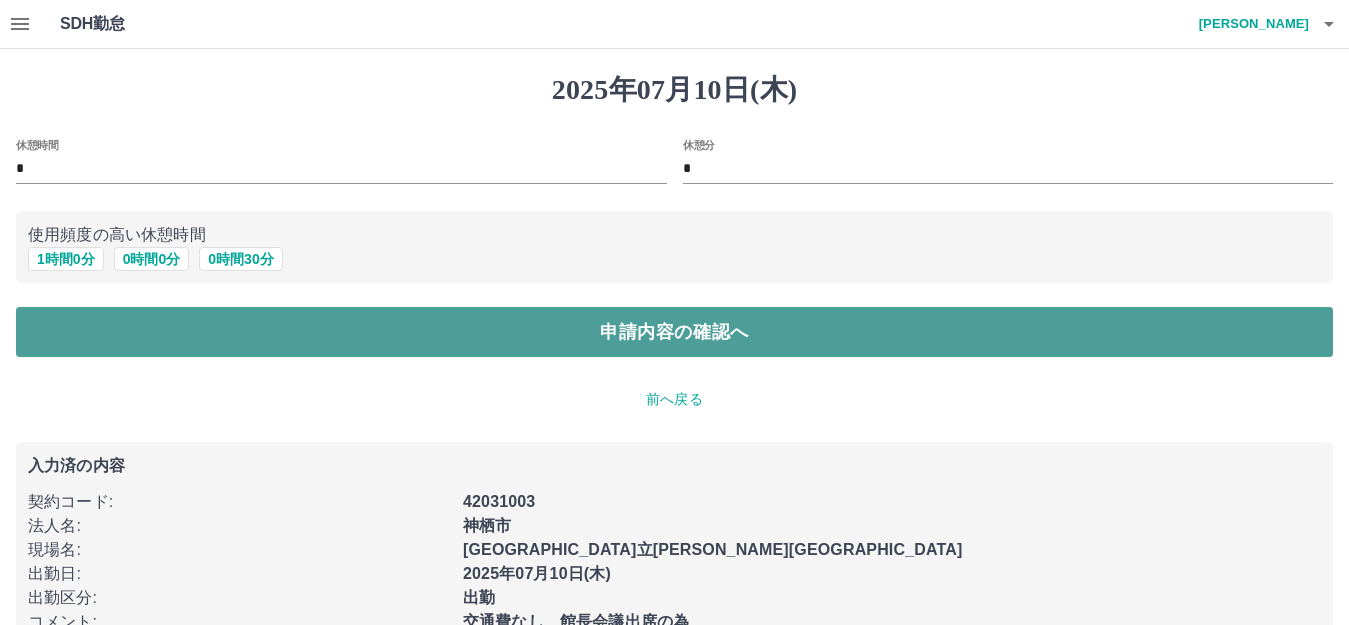click on "申請内容の確認へ" at bounding box center [674, 332] 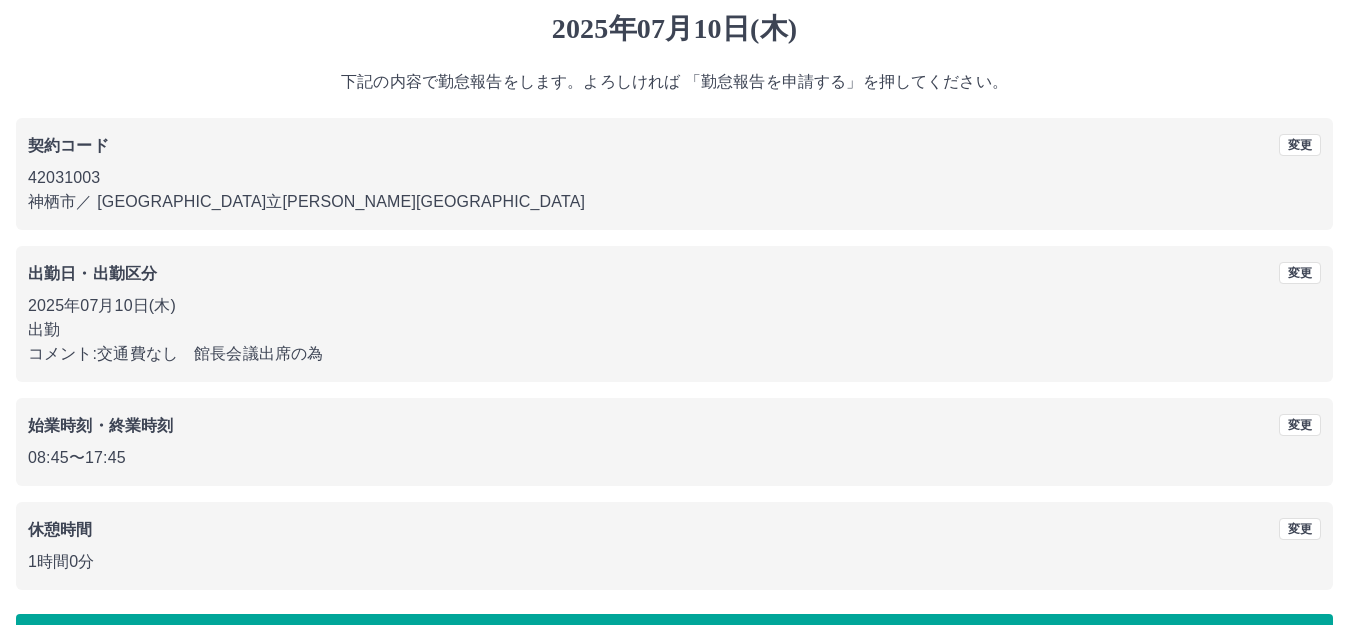 scroll, scrollTop: 124, scrollLeft: 0, axis: vertical 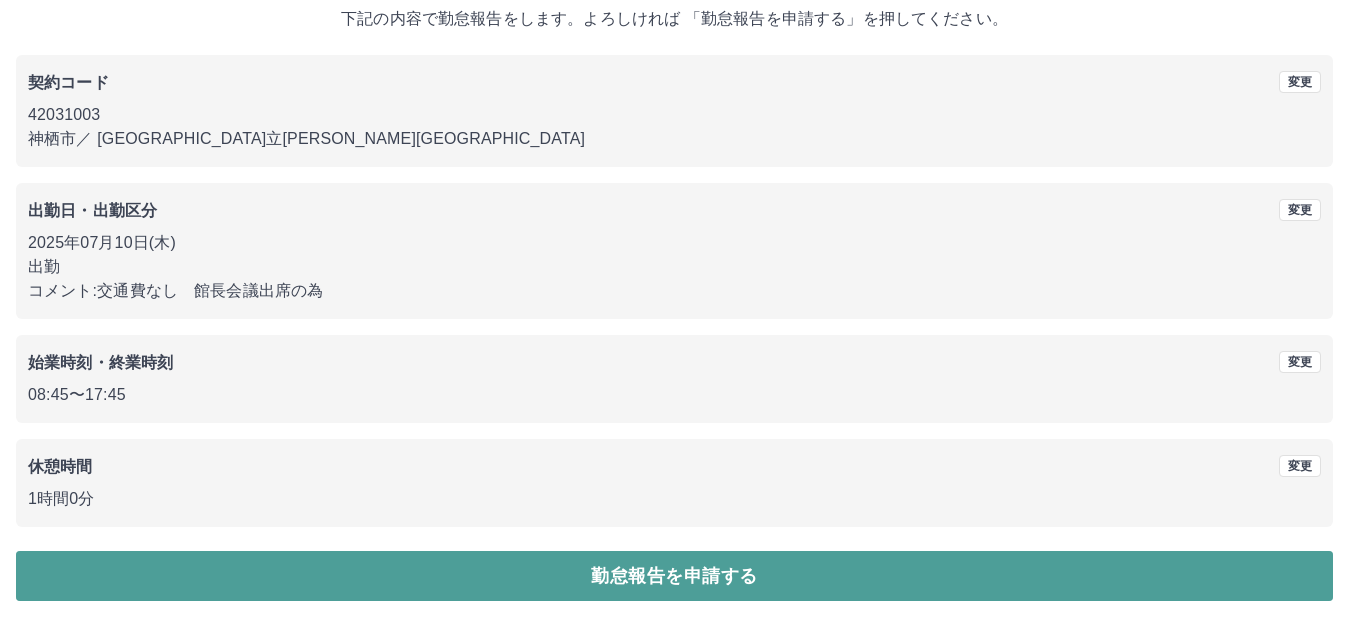click on "勤怠報告を申請する" at bounding box center (674, 576) 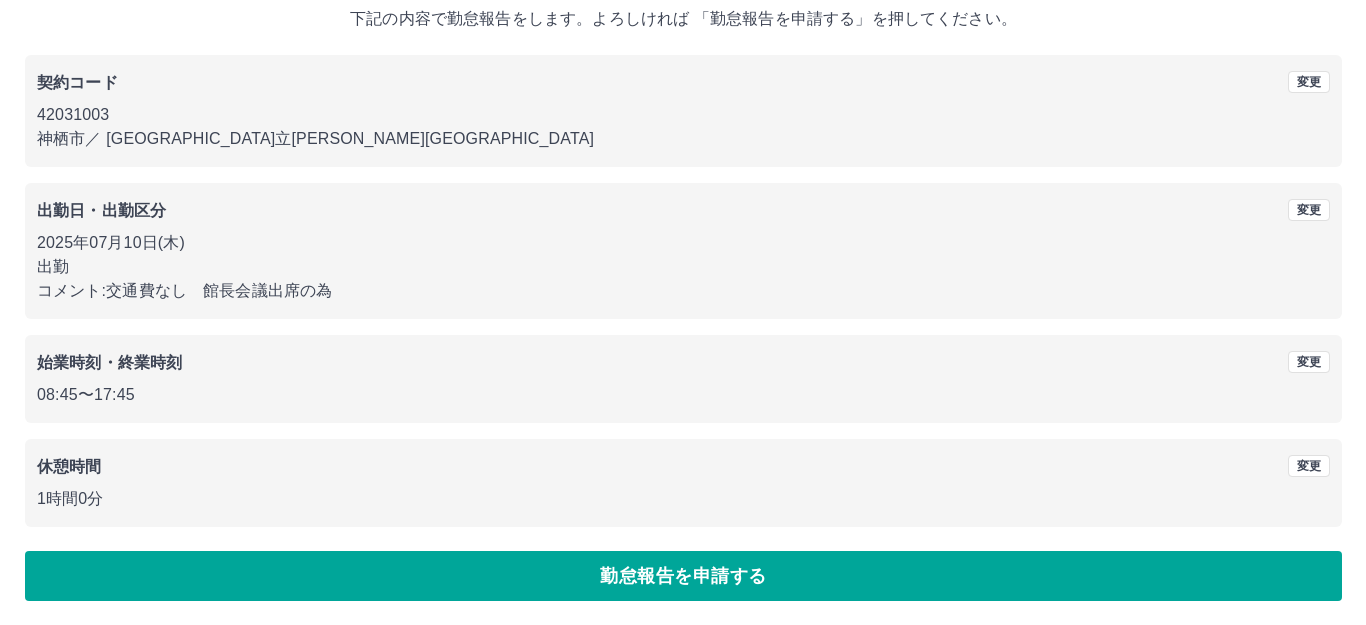 scroll, scrollTop: 0, scrollLeft: 0, axis: both 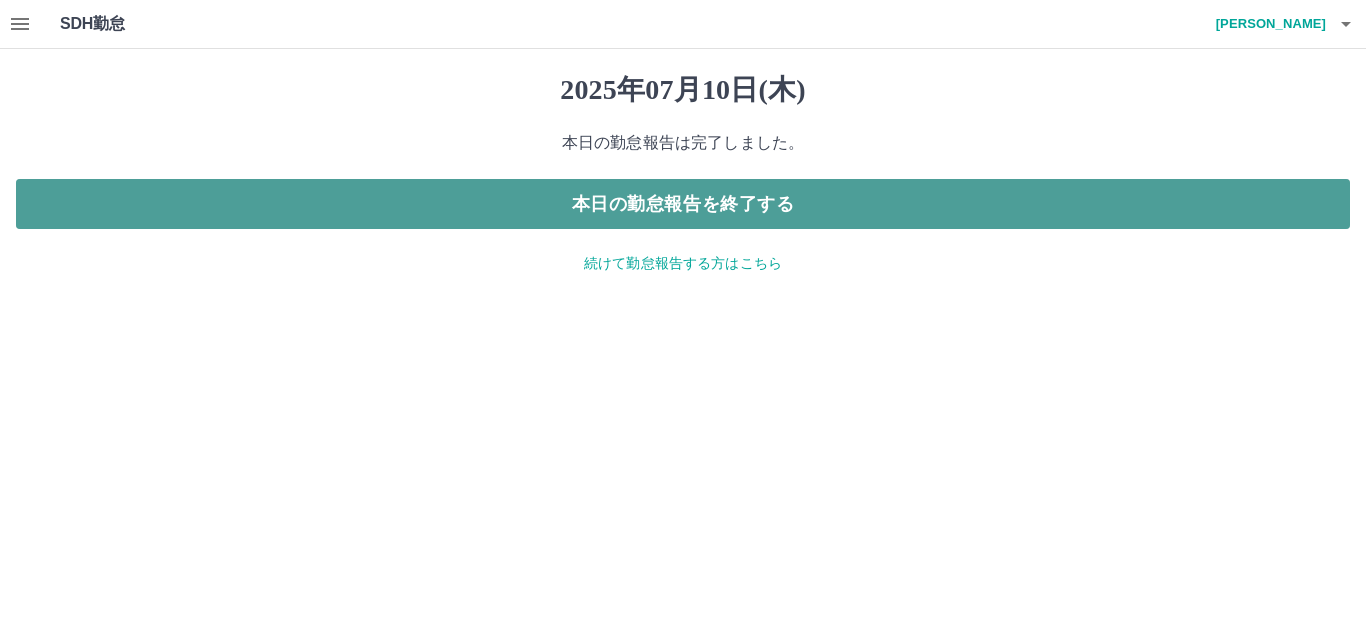 click on "本日の勤怠報告を終了する" at bounding box center [683, 204] 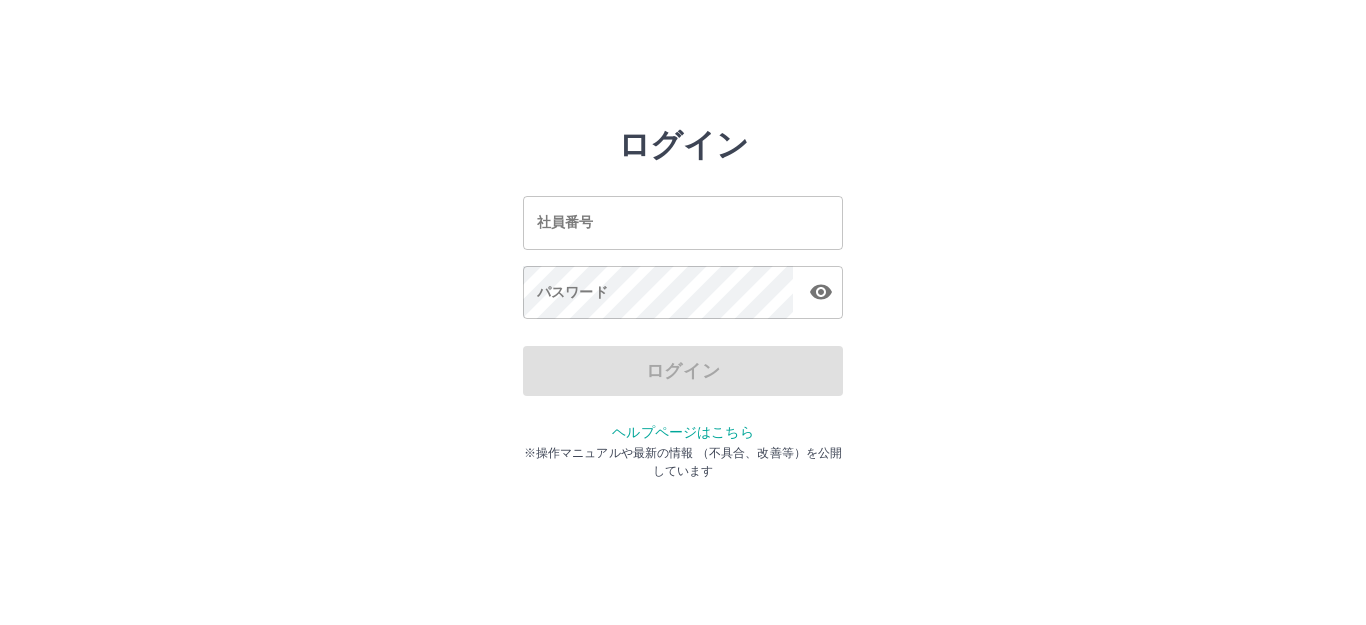 scroll, scrollTop: 0, scrollLeft: 0, axis: both 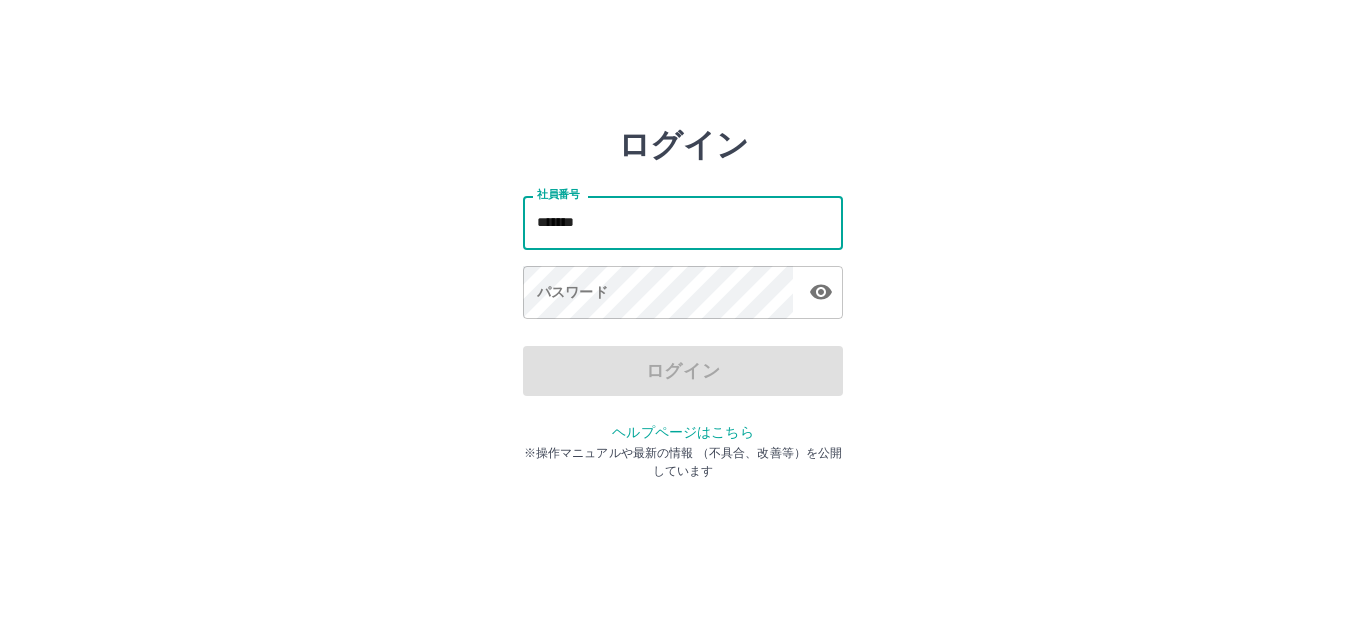type on "*******" 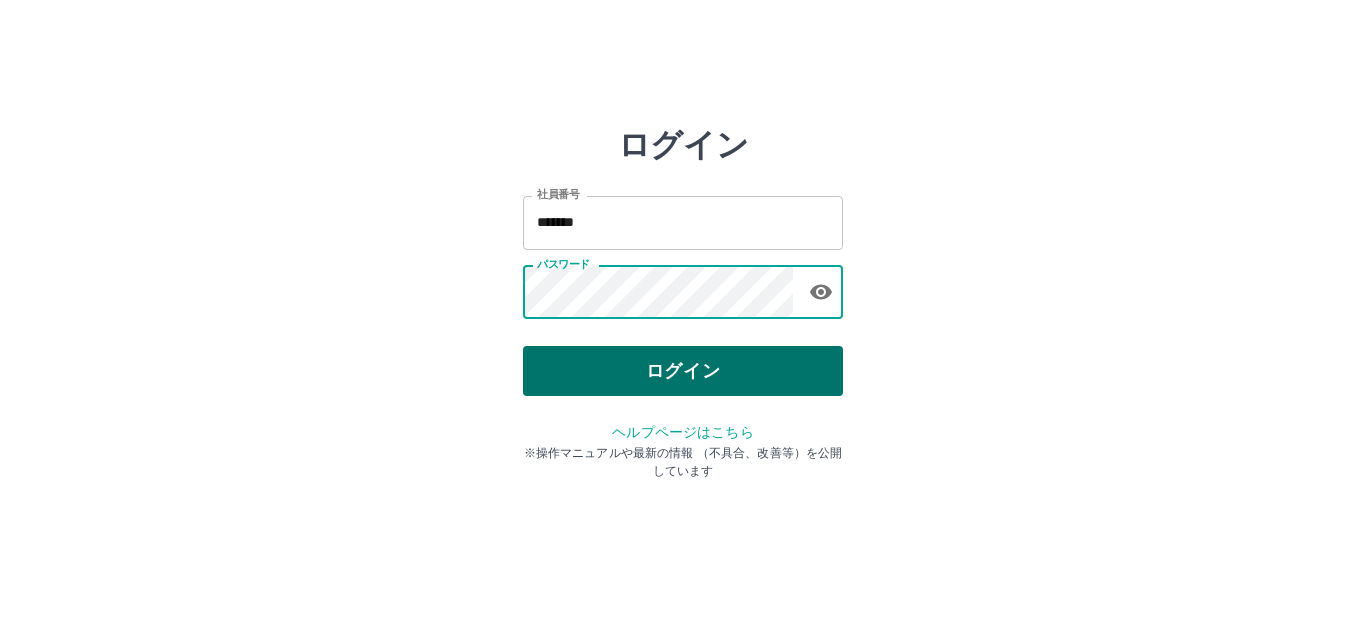 click on "ログイン" at bounding box center [683, 371] 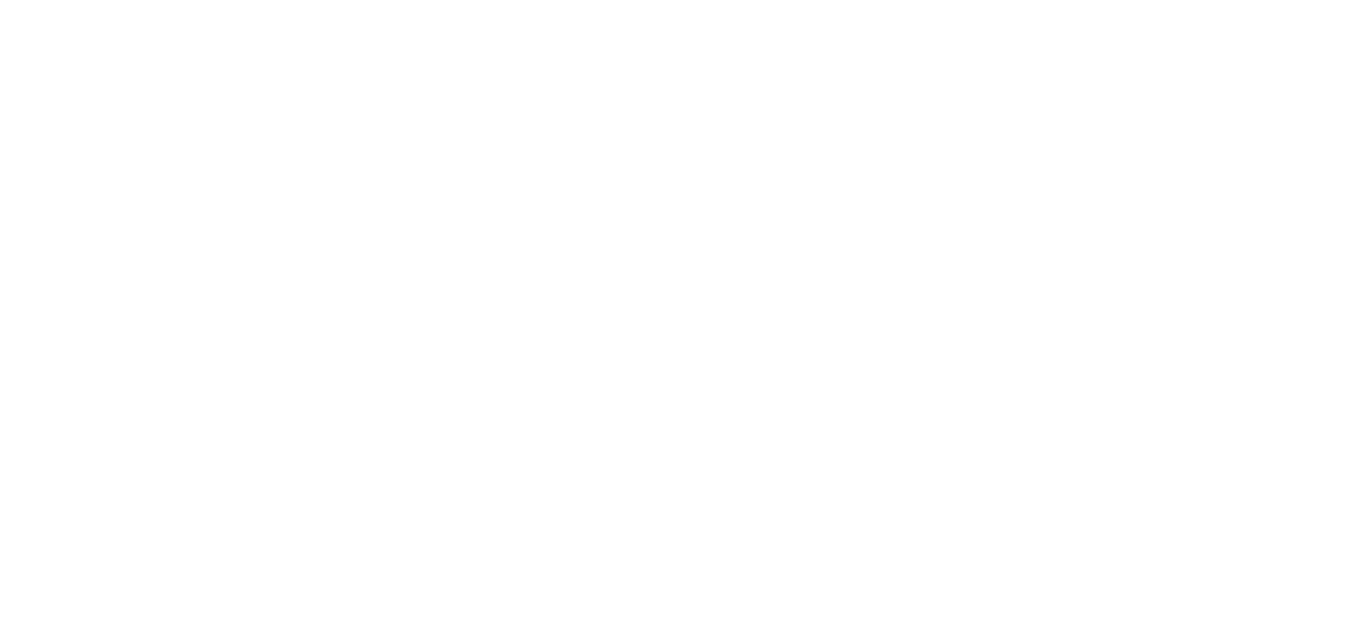 scroll, scrollTop: 0, scrollLeft: 0, axis: both 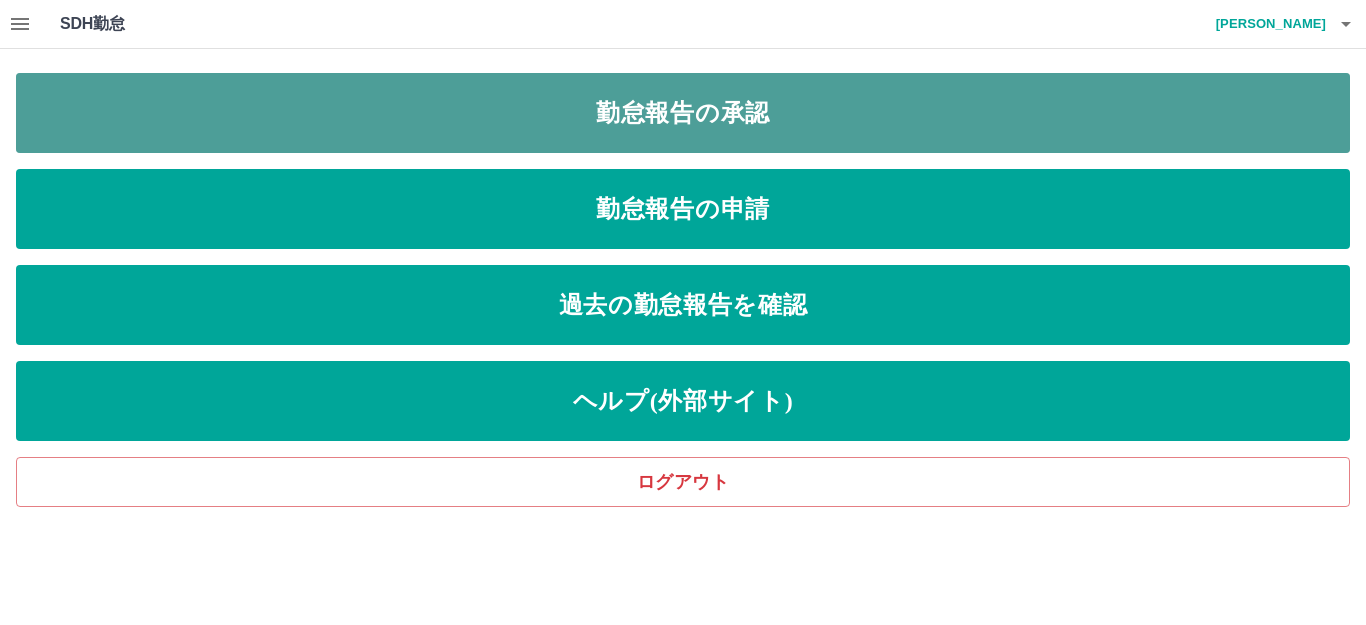 click on "勤怠報告の承認" at bounding box center [683, 113] 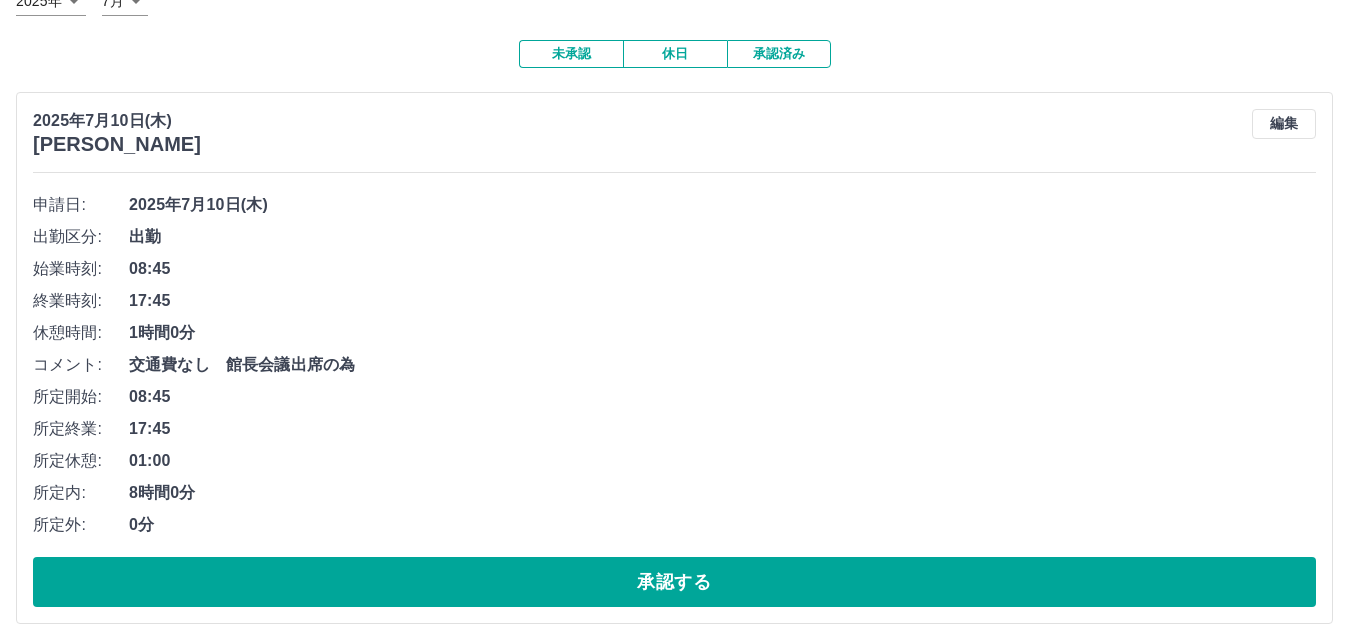 scroll, scrollTop: 300, scrollLeft: 0, axis: vertical 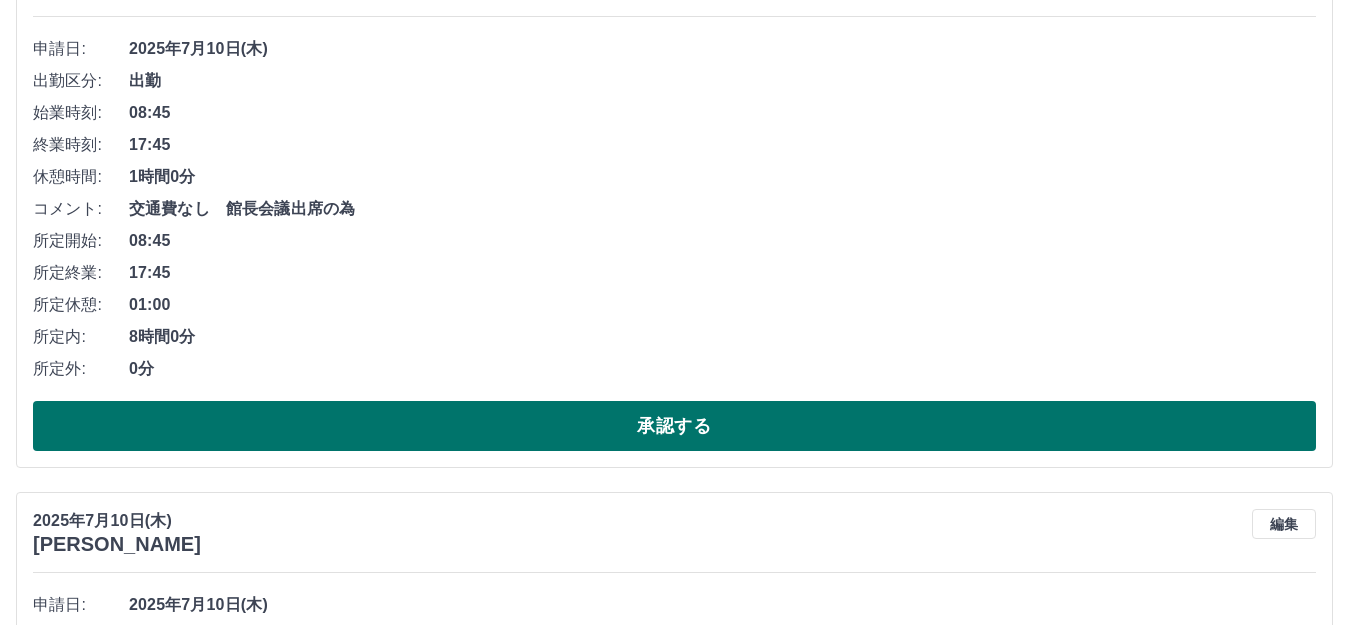 click on "承認する" at bounding box center [674, 426] 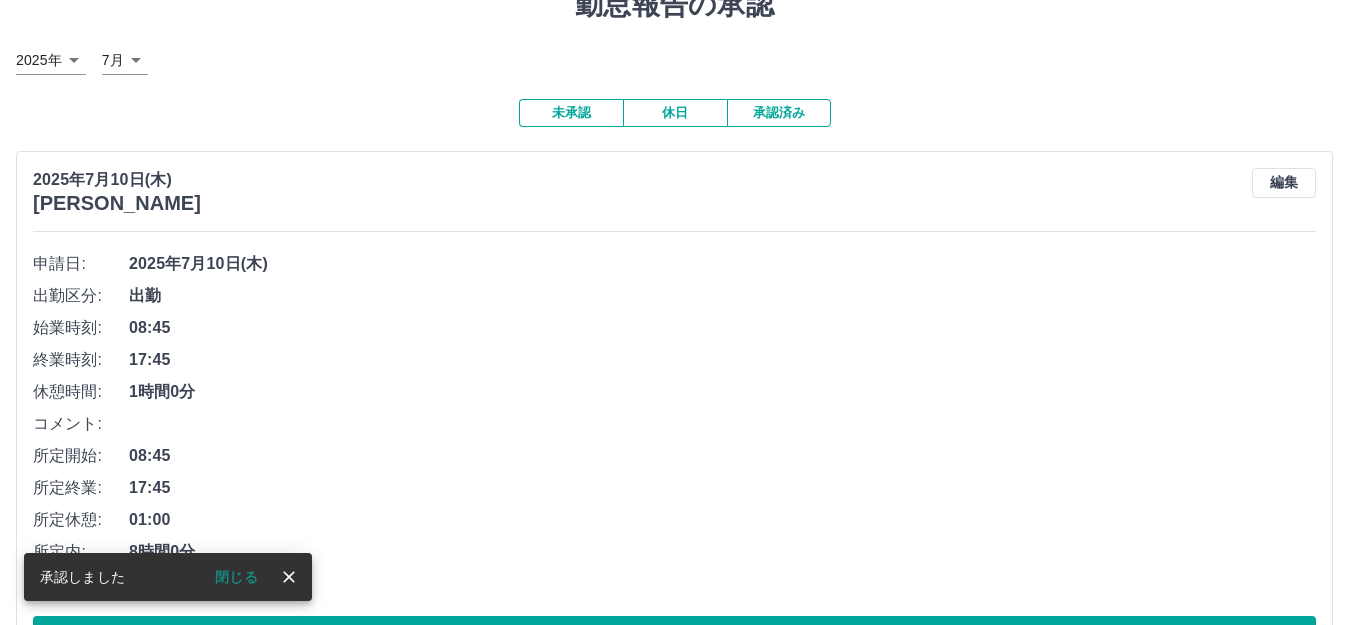 scroll, scrollTop: 169, scrollLeft: 0, axis: vertical 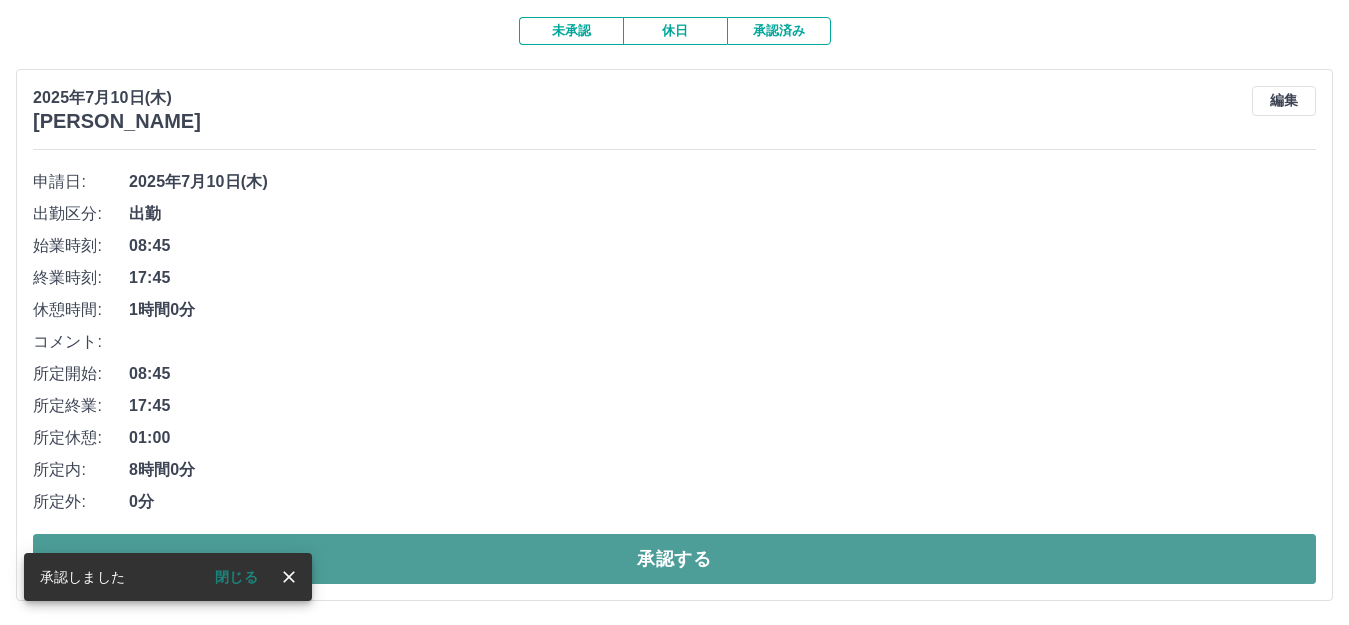 click on "承認する" at bounding box center [674, 559] 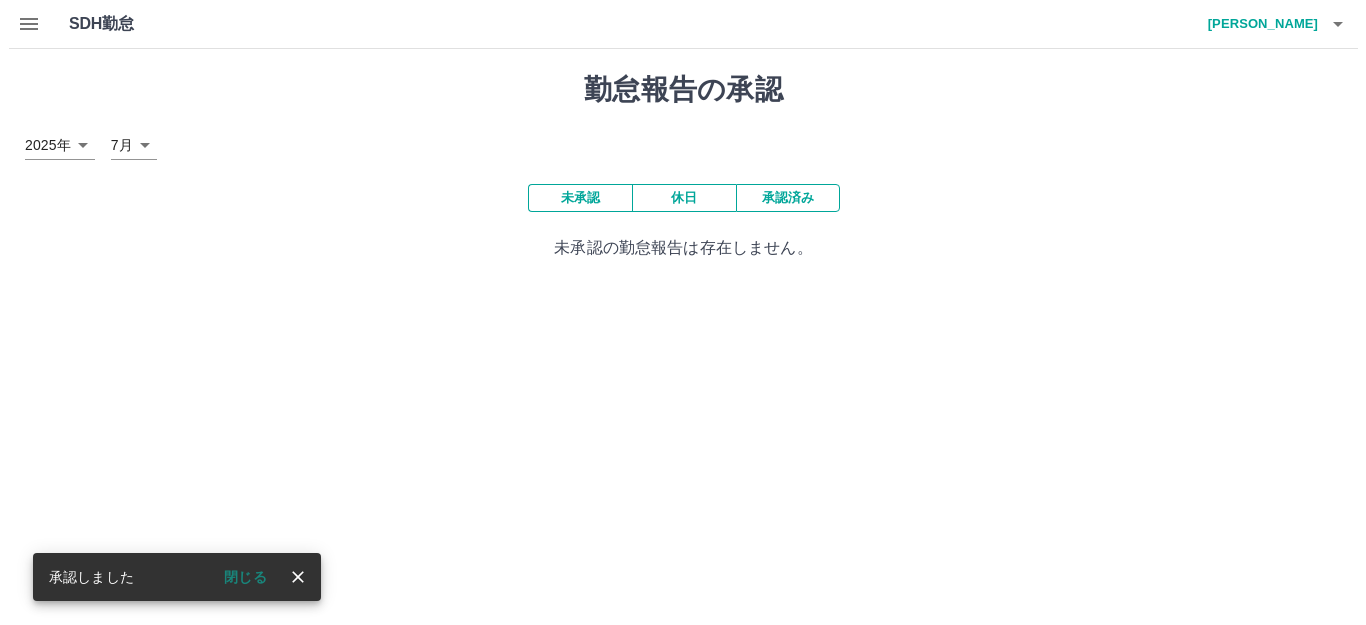 scroll, scrollTop: 0, scrollLeft: 0, axis: both 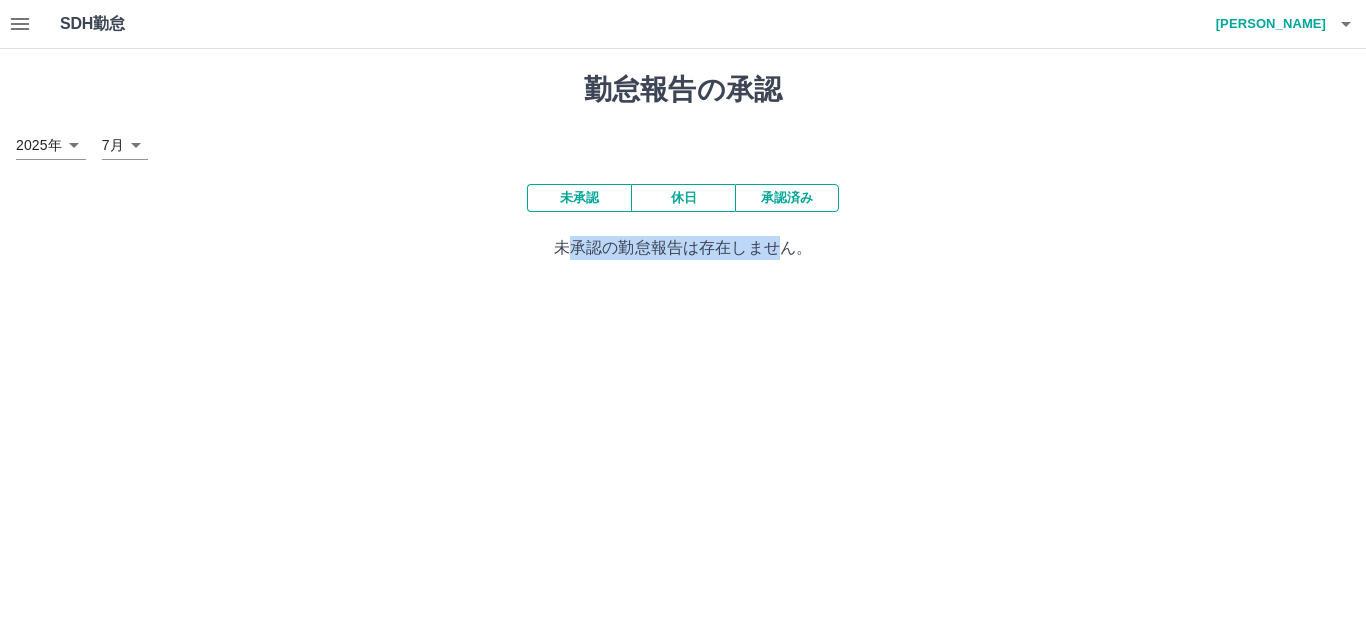 drag, startPoint x: 562, startPoint y: 552, endPoint x: 782, endPoint y: 608, distance: 227.01541 